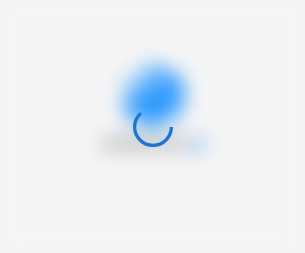 scroll, scrollTop: 0, scrollLeft: 0, axis: both 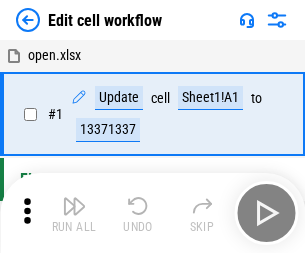 click at bounding box center [74, 206] 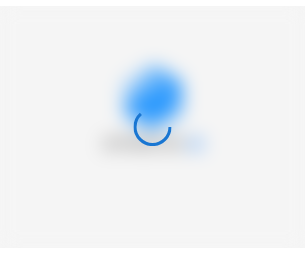 scroll, scrollTop: 0, scrollLeft: 0, axis: both 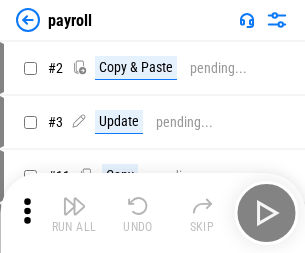 click at bounding box center (74, 206) 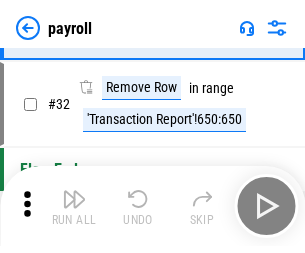 scroll, scrollTop: 247, scrollLeft: 0, axis: vertical 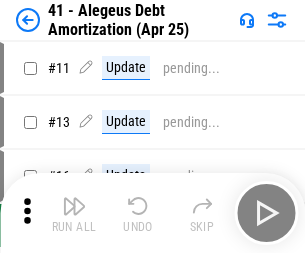 click at bounding box center [74, 206] 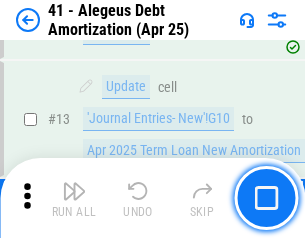 scroll, scrollTop: 247, scrollLeft: 0, axis: vertical 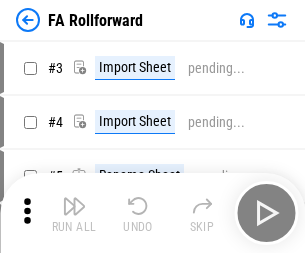 click at bounding box center (74, 206) 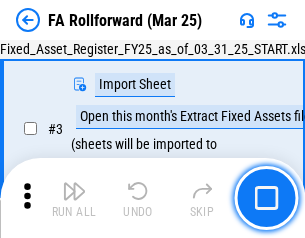 scroll, scrollTop: 184, scrollLeft: 0, axis: vertical 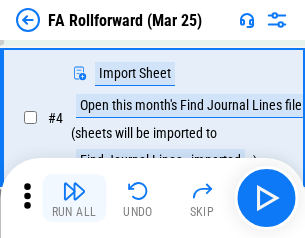 click at bounding box center [74, 191] 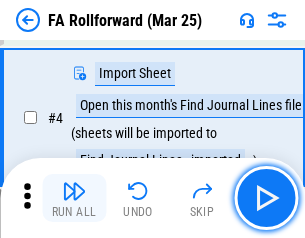 scroll, scrollTop: 313, scrollLeft: 0, axis: vertical 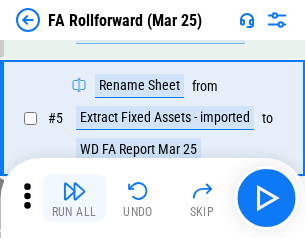 click at bounding box center [74, 191] 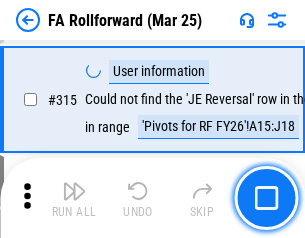 scroll, scrollTop: 9517, scrollLeft: 0, axis: vertical 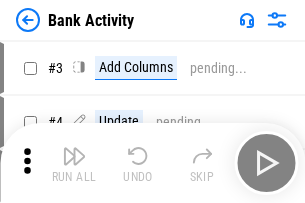 click at bounding box center (74, 156) 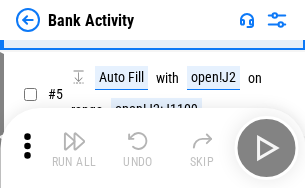 scroll, scrollTop: 106, scrollLeft: 0, axis: vertical 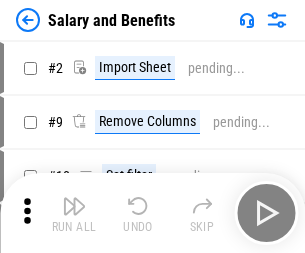 click at bounding box center [74, 206] 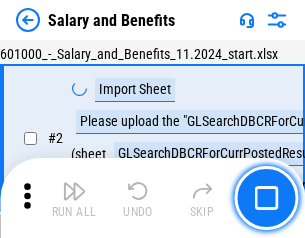 scroll, scrollTop: 145, scrollLeft: 0, axis: vertical 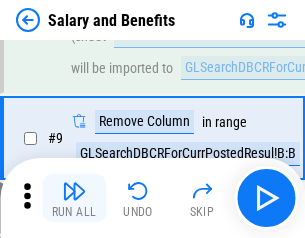 click at bounding box center (74, 191) 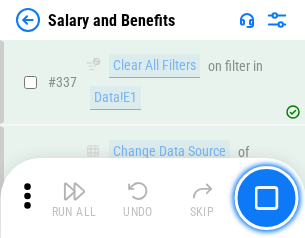 scroll, scrollTop: 9364, scrollLeft: 0, axis: vertical 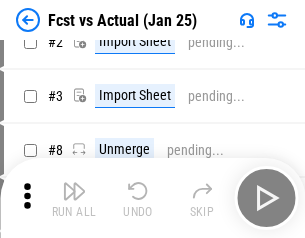 click at bounding box center [74, 191] 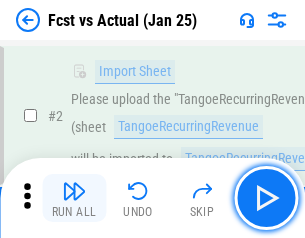 scroll, scrollTop: 187, scrollLeft: 0, axis: vertical 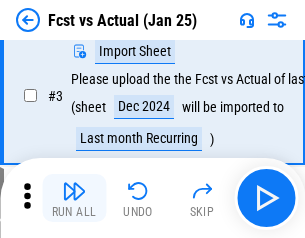click at bounding box center [74, 191] 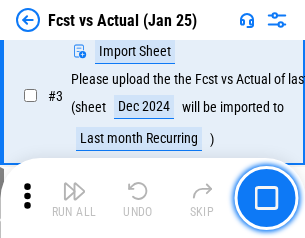 scroll, scrollTop: 300, scrollLeft: 0, axis: vertical 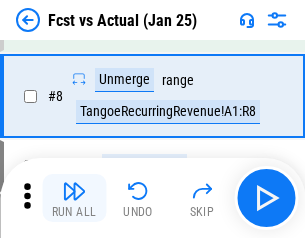 click at bounding box center (74, 191) 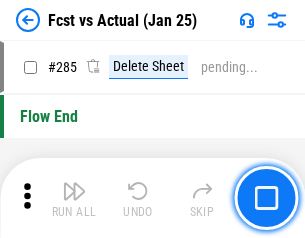 scroll, scrollTop: 9465, scrollLeft: 0, axis: vertical 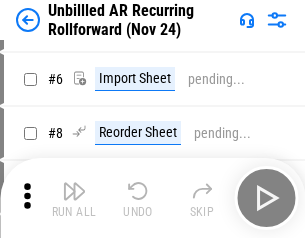 click at bounding box center (74, 191) 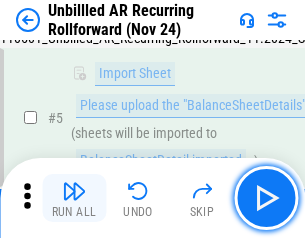 scroll, scrollTop: 188, scrollLeft: 0, axis: vertical 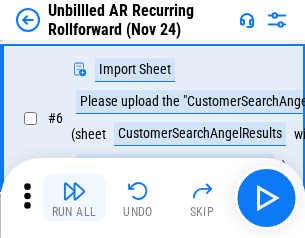 click at bounding box center [74, 191] 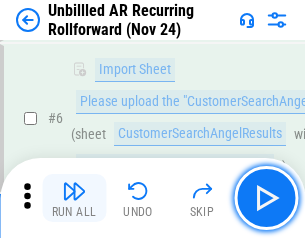 scroll, scrollTop: 322, scrollLeft: 0, axis: vertical 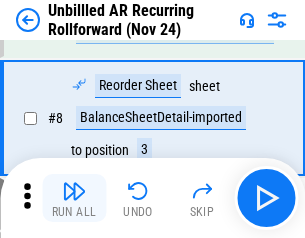 click at bounding box center [74, 191] 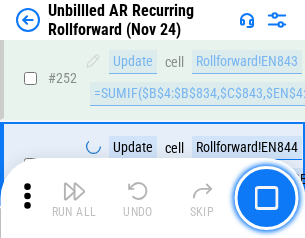 scroll, scrollTop: 6793, scrollLeft: 0, axis: vertical 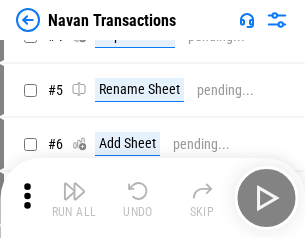 click at bounding box center (74, 191) 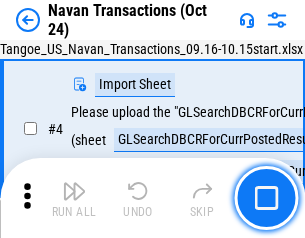 scroll, scrollTop: 168, scrollLeft: 0, axis: vertical 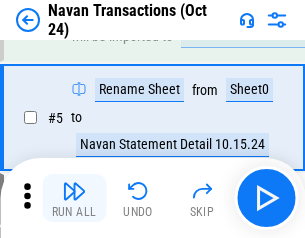 click at bounding box center (74, 191) 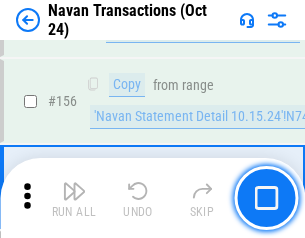 scroll, scrollTop: 6484, scrollLeft: 0, axis: vertical 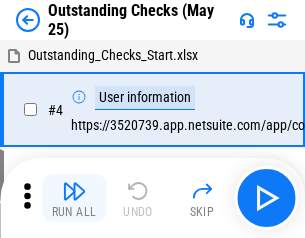 click at bounding box center (74, 191) 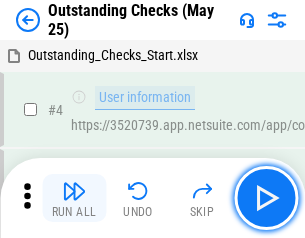 scroll, scrollTop: 209, scrollLeft: 0, axis: vertical 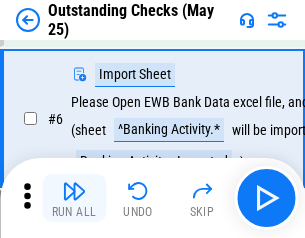 click at bounding box center (74, 191) 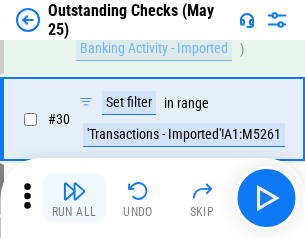 click at bounding box center (74, 191) 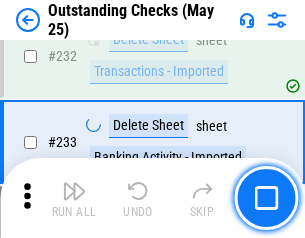 scroll, scrollTop: 6027, scrollLeft: 0, axis: vertical 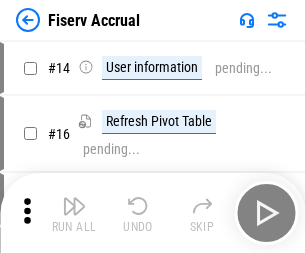 click at bounding box center [74, 206] 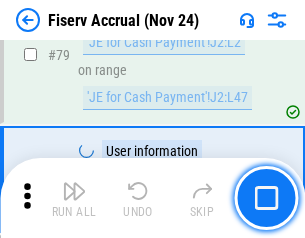 scroll, scrollTop: 2605, scrollLeft: 0, axis: vertical 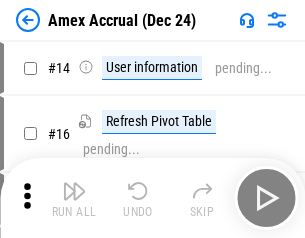 click at bounding box center (74, 191) 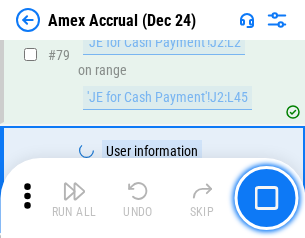 scroll, scrollTop: 2550, scrollLeft: 0, axis: vertical 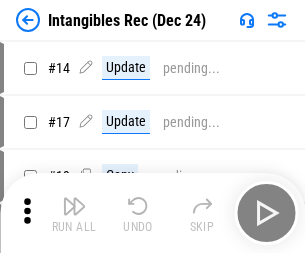 click at bounding box center (74, 206) 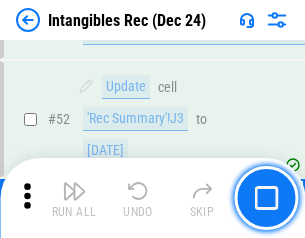 scroll, scrollTop: 779, scrollLeft: 0, axis: vertical 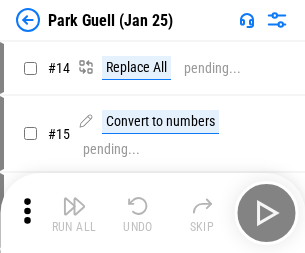 click at bounding box center [74, 206] 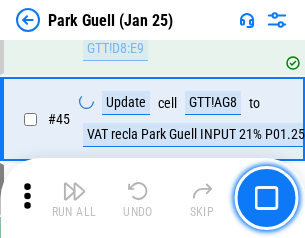 scroll, scrollTop: 2501, scrollLeft: 0, axis: vertical 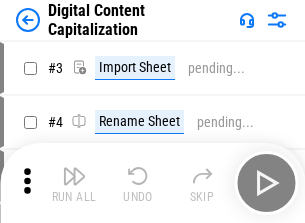 click at bounding box center (74, 176) 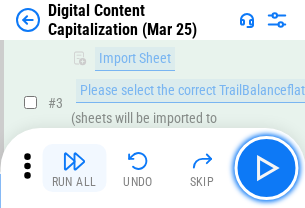 scroll, scrollTop: 187, scrollLeft: 0, axis: vertical 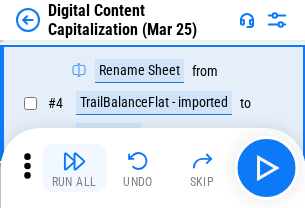 click at bounding box center (74, 161) 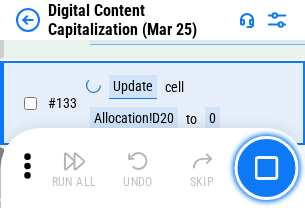 scroll, scrollTop: 2121, scrollLeft: 0, axis: vertical 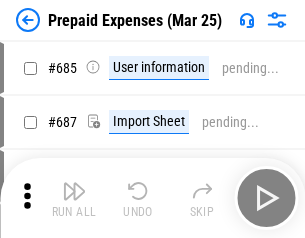 click at bounding box center (74, 191) 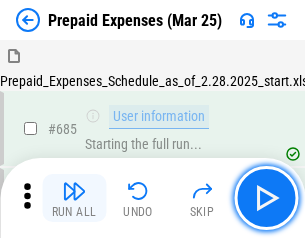 scroll, scrollTop: 4993, scrollLeft: 0, axis: vertical 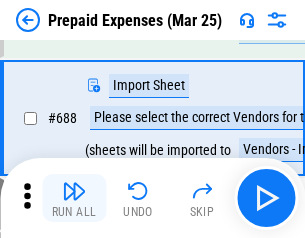 click at bounding box center (74, 191) 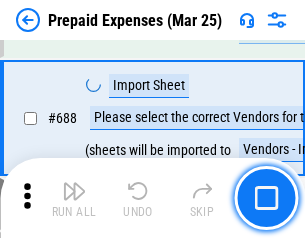 scroll, scrollTop: 5095, scrollLeft: 0, axis: vertical 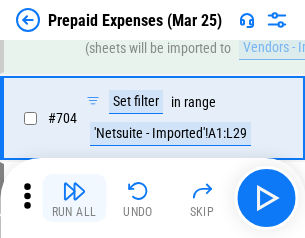 click at bounding box center [74, 191] 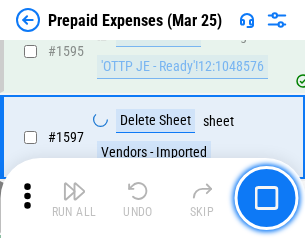 scroll, scrollTop: 18897, scrollLeft: 0, axis: vertical 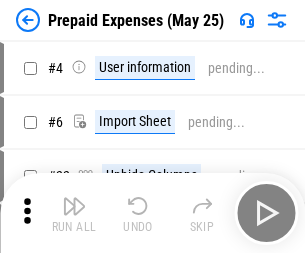 click at bounding box center (74, 206) 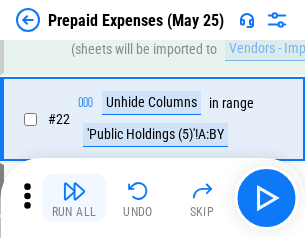 click at bounding box center [74, 191] 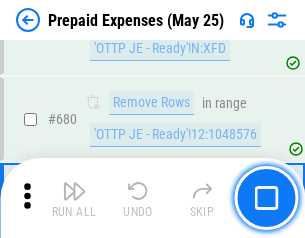 scroll, scrollTop: 6734, scrollLeft: 0, axis: vertical 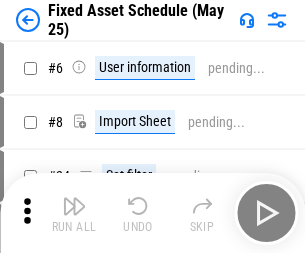 click at bounding box center [74, 206] 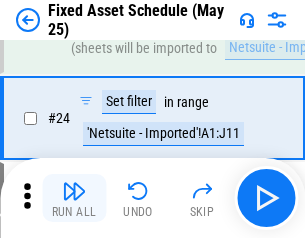 click at bounding box center (74, 191) 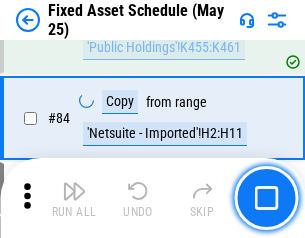 scroll, scrollTop: 2748, scrollLeft: 0, axis: vertical 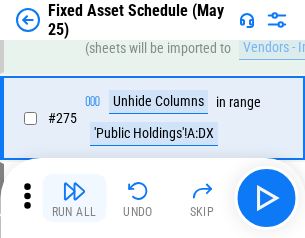 click at bounding box center [74, 191] 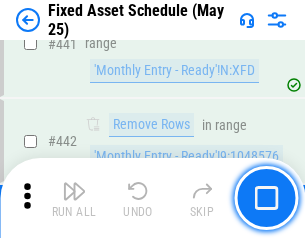 scroll, scrollTop: 8848, scrollLeft: 0, axis: vertical 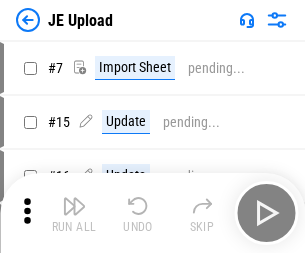 click at bounding box center (74, 206) 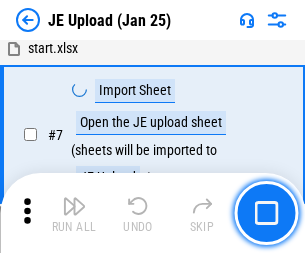 scroll, scrollTop: 145, scrollLeft: 0, axis: vertical 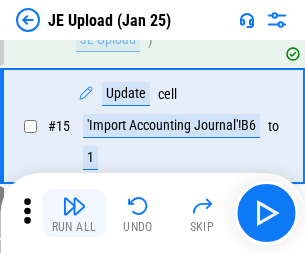 click at bounding box center [74, 206] 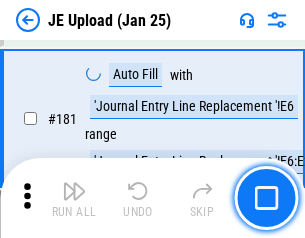scroll, scrollTop: 4223, scrollLeft: 0, axis: vertical 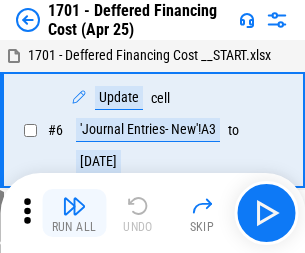 click at bounding box center [74, 206] 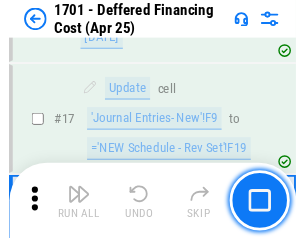 scroll, scrollTop: 247, scrollLeft: 0, axis: vertical 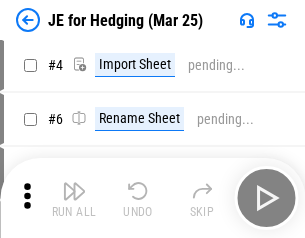 click at bounding box center [74, 191] 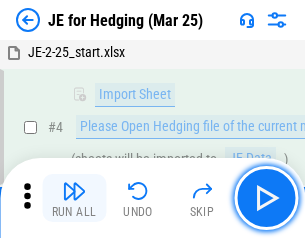scroll, scrollTop: 113, scrollLeft: 0, axis: vertical 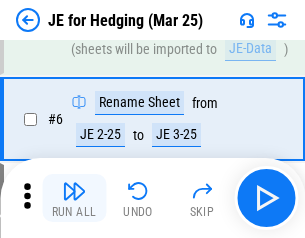 click at bounding box center (74, 191) 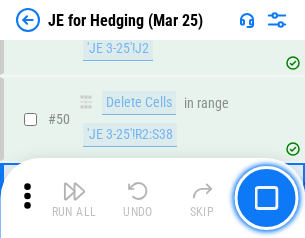 scroll, scrollTop: 1295, scrollLeft: 0, axis: vertical 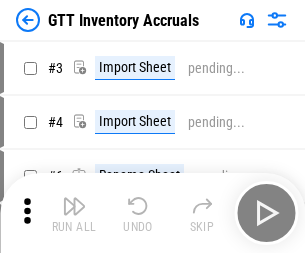 click at bounding box center (74, 206) 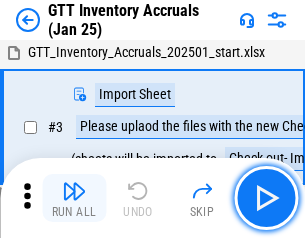 scroll, scrollTop: 129, scrollLeft: 0, axis: vertical 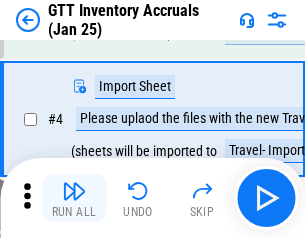 click at bounding box center [74, 191] 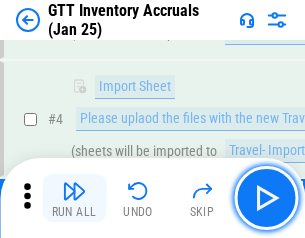 scroll, scrollTop: 231, scrollLeft: 0, axis: vertical 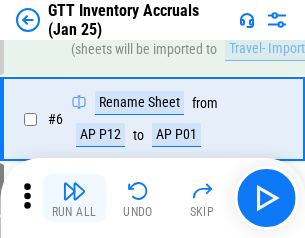 click at bounding box center (74, 191) 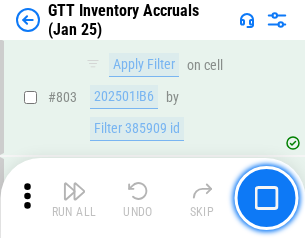 scroll, scrollTop: 15134, scrollLeft: 0, axis: vertical 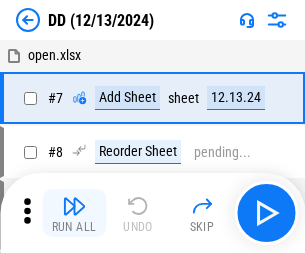 click at bounding box center (74, 206) 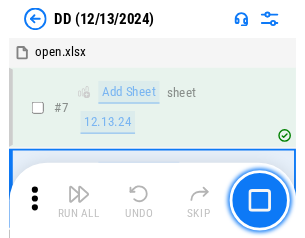 scroll, scrollTop: 201, scrollLeft: 0, axis: vertical 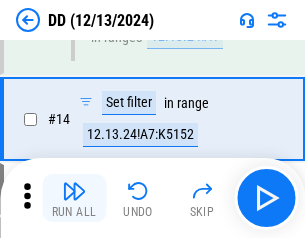 click at bounding box center [74, 191] 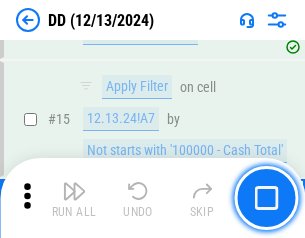 scroll, scrollTop: 521, scrollLeft: 0, axis: vertical 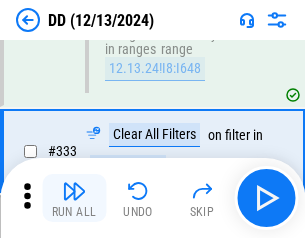 click at bounding box center (74, 191) 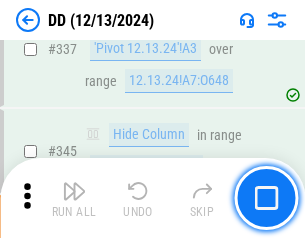 scroll, scrollTop: 9296, scrollLeft: 0, axis: vertical 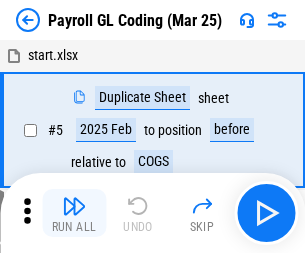 click at bounding box center [74, 206] 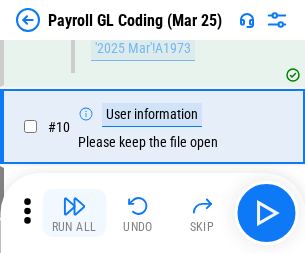 click at bounding box center [74, 206] 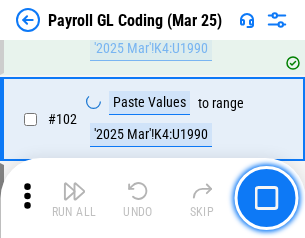 scroll, scrollTop: 4684, scrollLeft: 0, axis: vertical 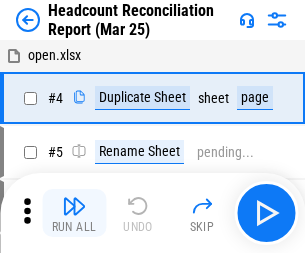 click at bounding box center [74, 206] 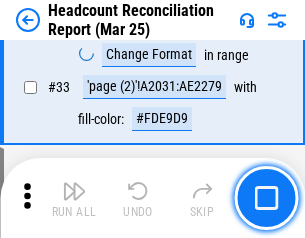 scroll, scrollTop: 1834, scrollLeft: 0, axis: vertical 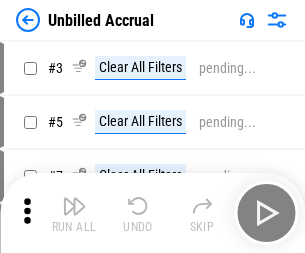 click at bounding box center [74, 206] 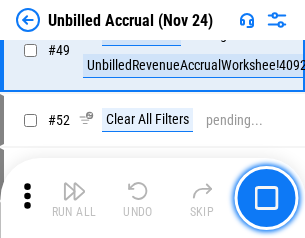 scroll, scrollTop: 1814, scrollLeft: 0, axis: vertical 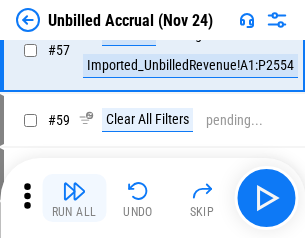 click at bounding box center [74, 191] 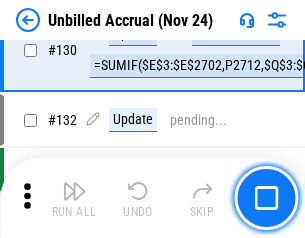 scroll, scrollTop: 5934, scrollLeft: 0, axis: vertical 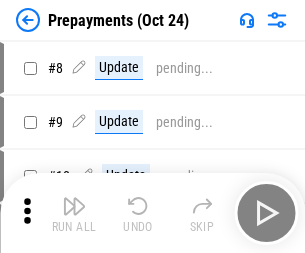 click at bounding box center (74, 206) 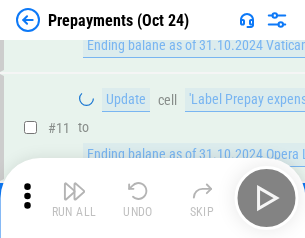 scroll, scrollTop: 125, scrollLeft: 0, axis: vertical 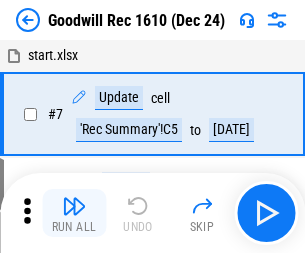 click at bounding box center [74, 206] 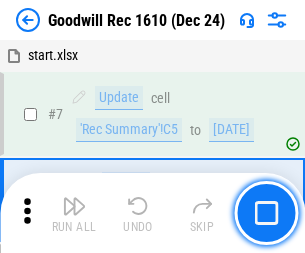 scroll, scrollTop: 342, scrollLeft: 0, axis: vertical 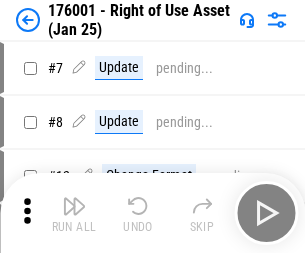 click at bounding box center [74, 206] 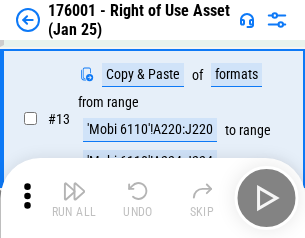 scroll, scrollTop: 129, scrollLeft: 0, axis: vertical 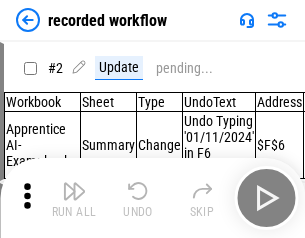 click at bounding box center [74, 191] 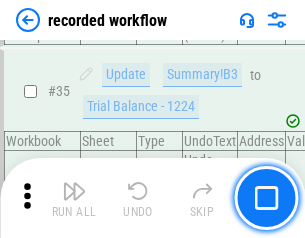 scroll, scrollTop: 6251, scrollLeft: 0, axis: vertical 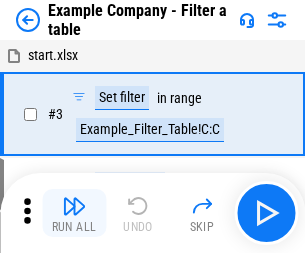 click at bounding box center (74, 206) 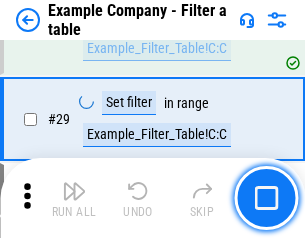 scroll, scrollTop: 1837, scrollLeft: 0, axis: vertical 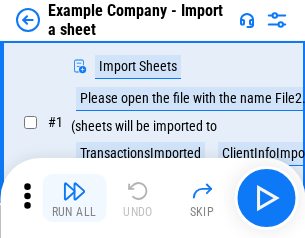 click at bounding box center [74, 191] 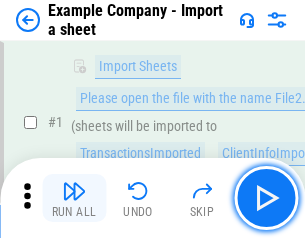 scroll, scrollTop: 168, scrollLeft: 0, axis: vertical 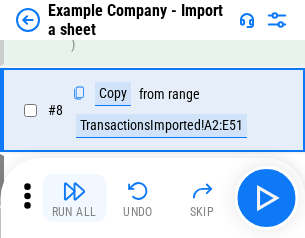 click at bounding box center [74, 191] 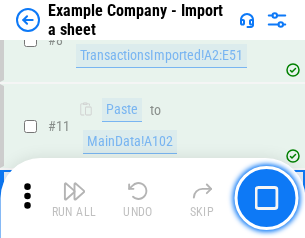 scroll, scrollTop: 426, scrollLeft: 0, axis: vertical 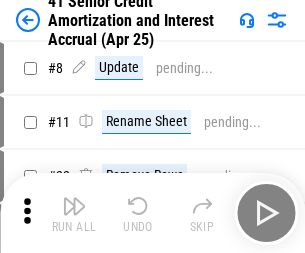 click at bounding box center [74, 206] 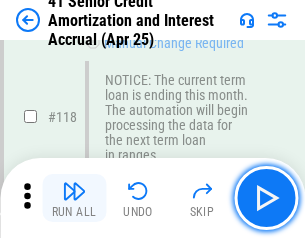 scroll, scrollTop: 1865, scrollLeft: 0, axis: vertical 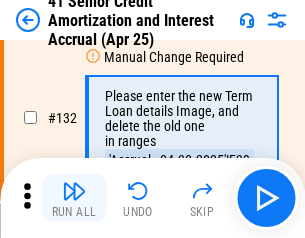 click at bounding box center [74, 191] 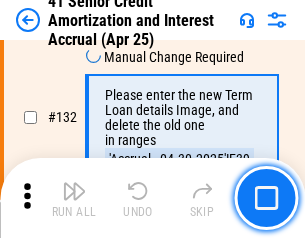 scroll, scrollTop: 2045, scrollLeft: 0, axis: vertical 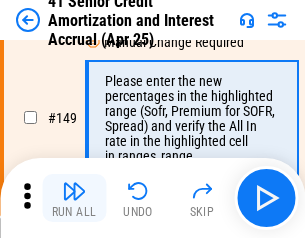 click at bounding box center (74, 191) 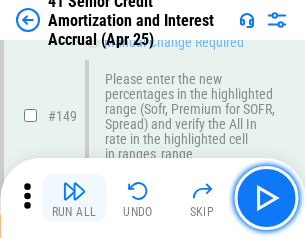 scroll, scrollTop: 2232, scrollLeft: 0, axis: vertical 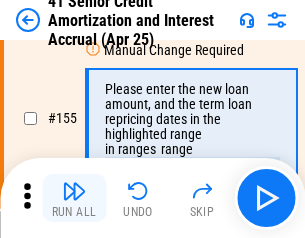 click at bounding box center [74, 191] 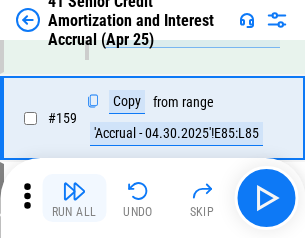 click at bounding box center (74, 191) 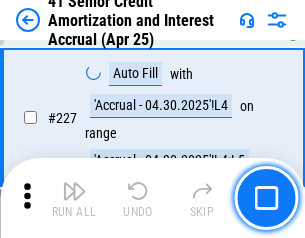 scroll, scrollTop: 4404, scrollLeft: 0, axis: vertical 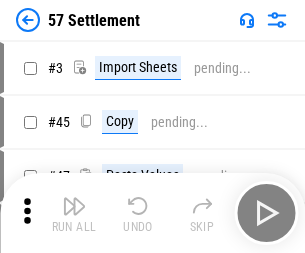 click at bounding box center [74, 206] 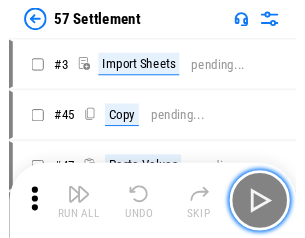 scroll, scrollTop: 19, scrollLeft: 0, axis: vertical 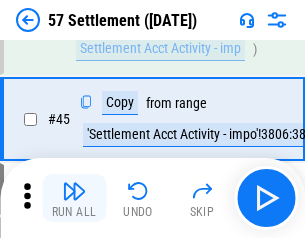 click at bounding box center (74, 191) 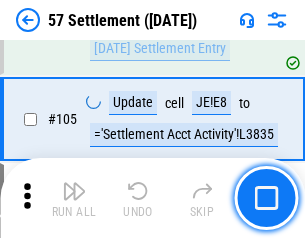 scroll, scrollTop: 1263, scrollLeft: 0, axis: vertical 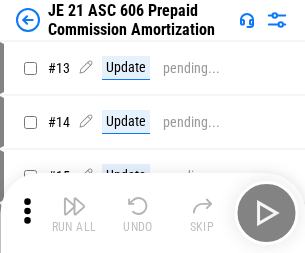 click at bounding box center (74, 206) 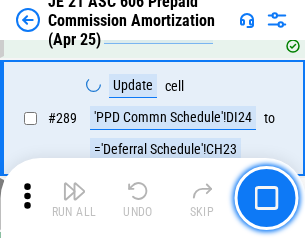 scroll, scrollTop: 3680, scrollLeft: 0, axis: vertical 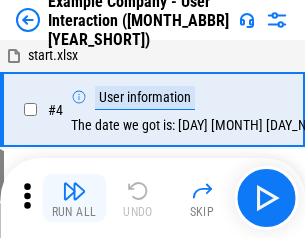 click at bounding box center (74, 191) 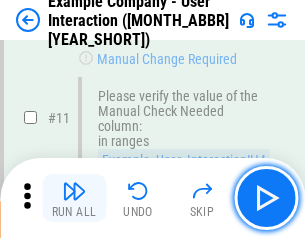 scroll, scrollTop: 433, scrollLeft: 0, axis: vertical 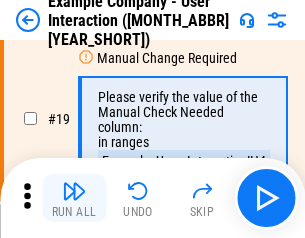 click at bounding box center (74, 191) 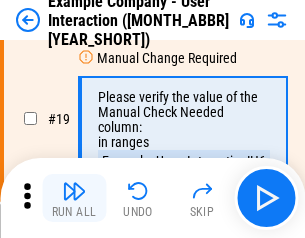 click at bounding box center [74, 191] 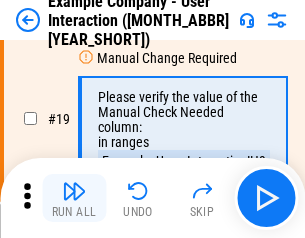 click at bounding box center [74, 191] 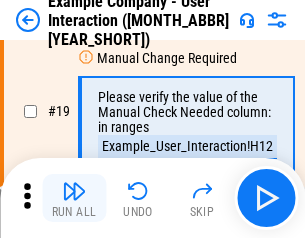 click at bounding box center (74, 191) 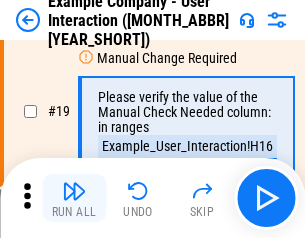 click at bounding box center [74, 191] 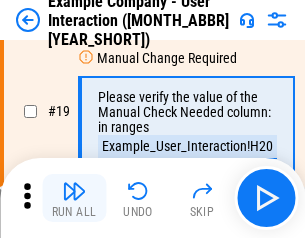click at bounding box center [74, 191] 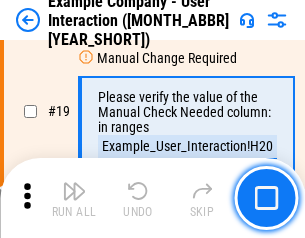 scroll, scrollTop: 537, scrollLeft: 0, axis: vertical 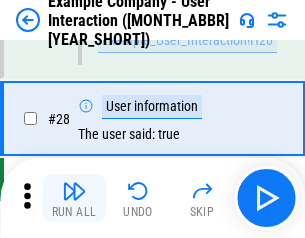 click at bounding box center (74, 191) 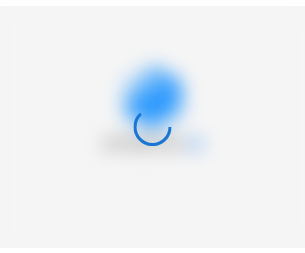 scroll, scrollTop: 0, scrollLeft: 0, axis: both 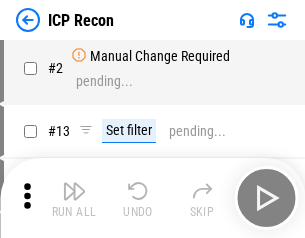 click at bounding box center [74, 191] 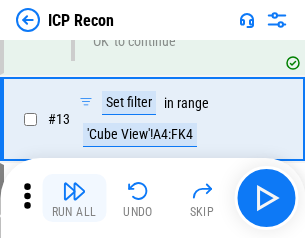 click at bounding box center [74, 191] 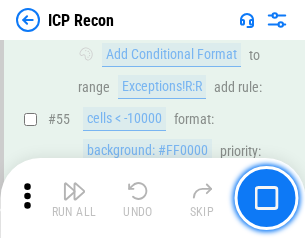 scroll, scrollTop: 1743, scrollLeft: 0, axis: vertical 